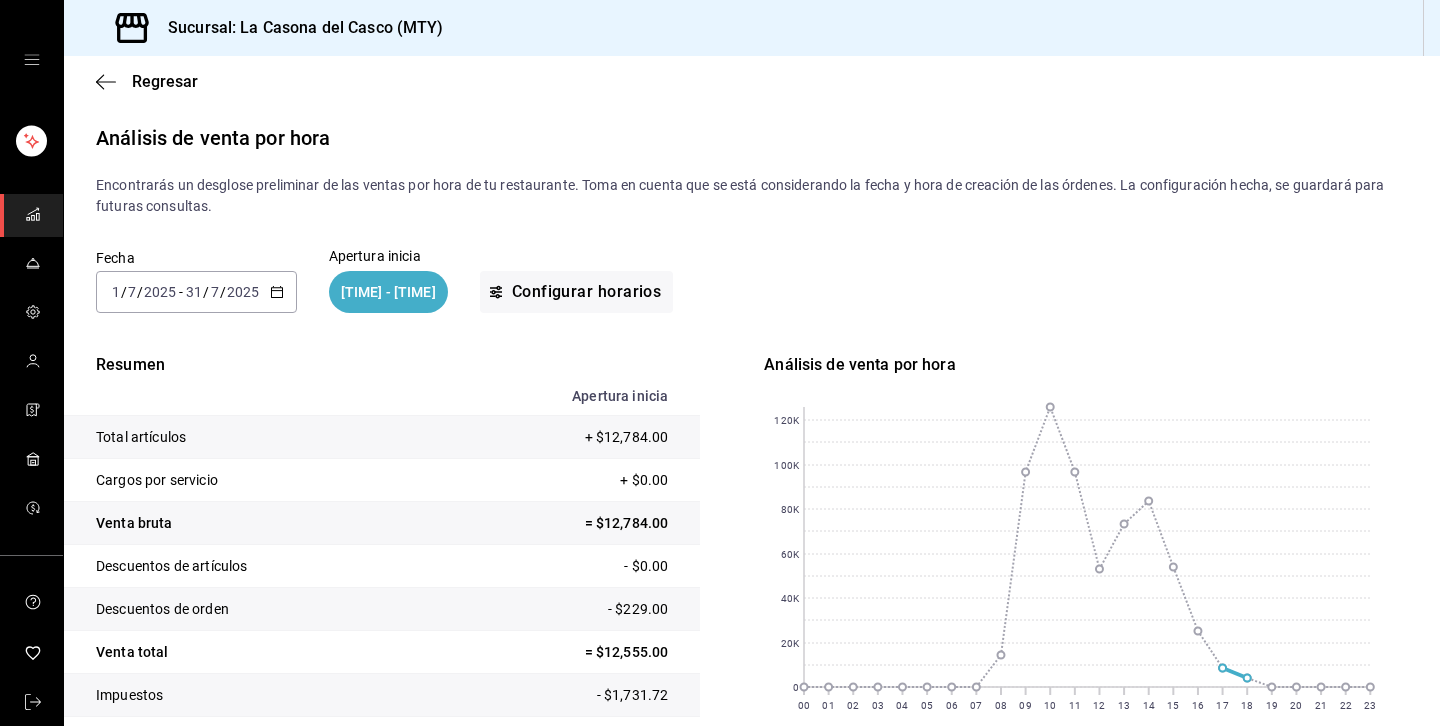 scroll, scrollTop: 0, scrollLeft: 0, axis: both 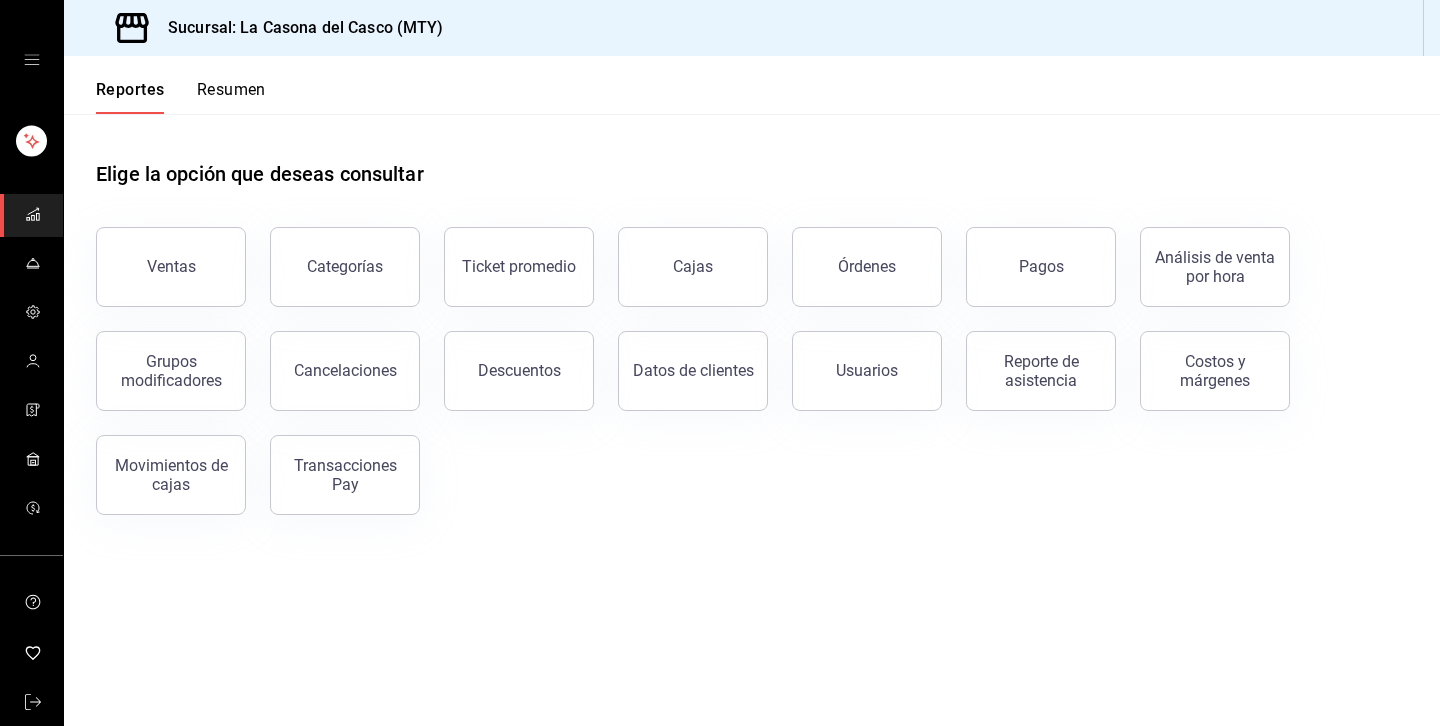 click on "Resumen" at bounding box center [231, 97] 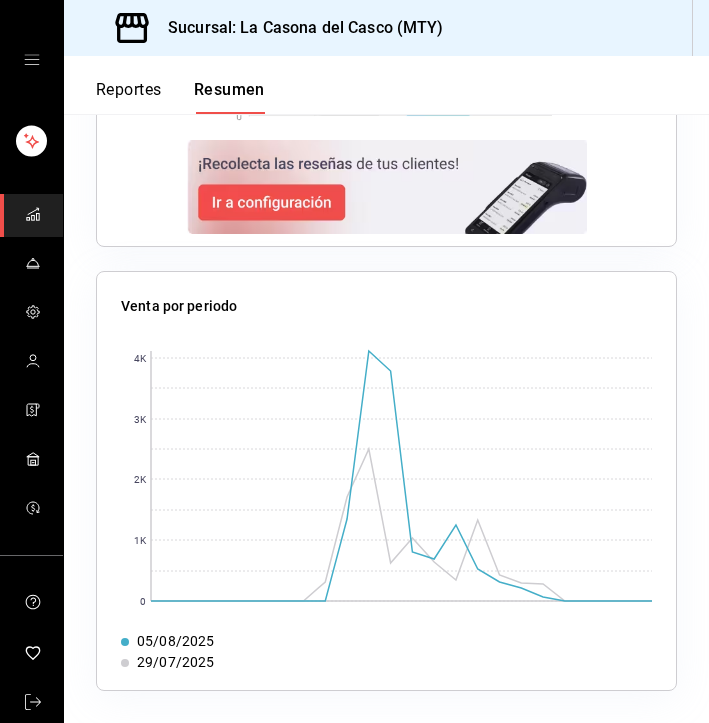 scroll, scrollTop: 2235, scrollLeft: 0, axis: vertical 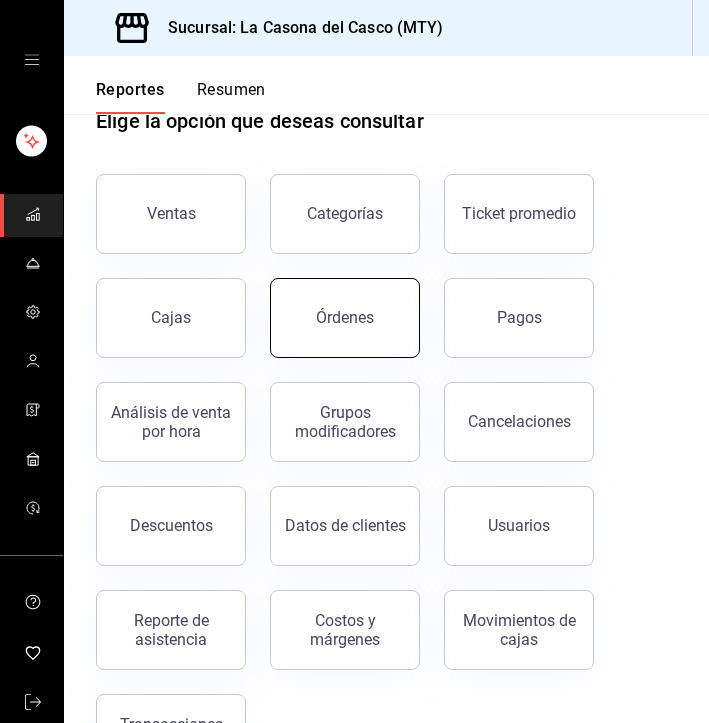 click on "Órdenes" at bounding box center (345, 318) 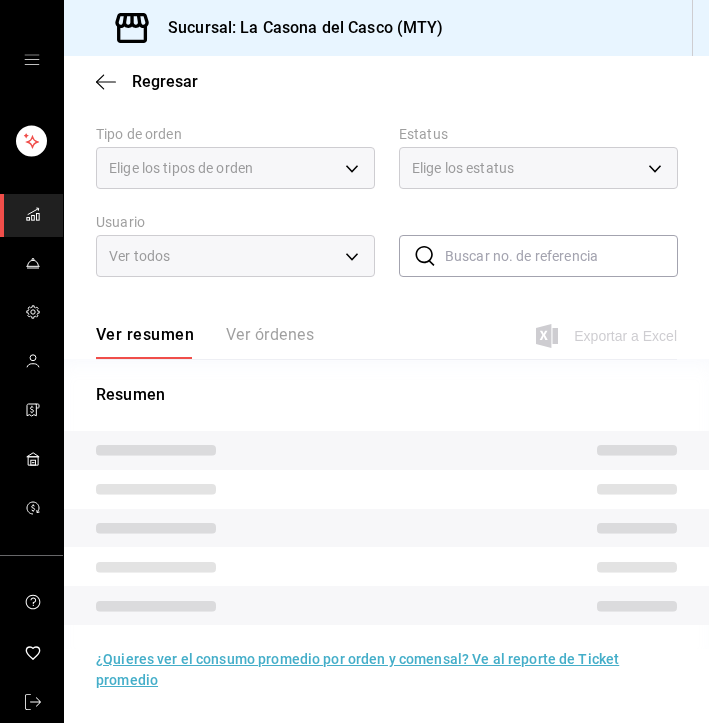 scroll, scrollTop: 244, scrollLeft: 0, axis: vertical 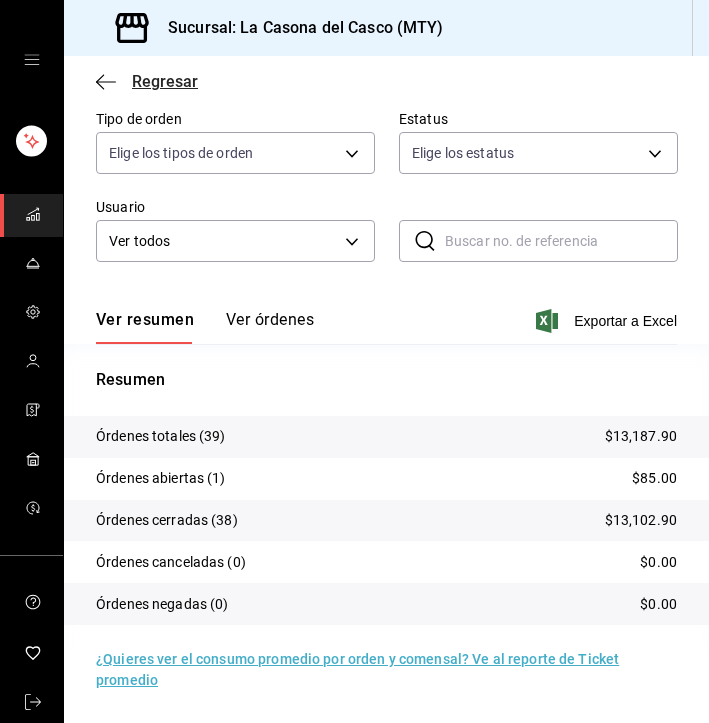 click 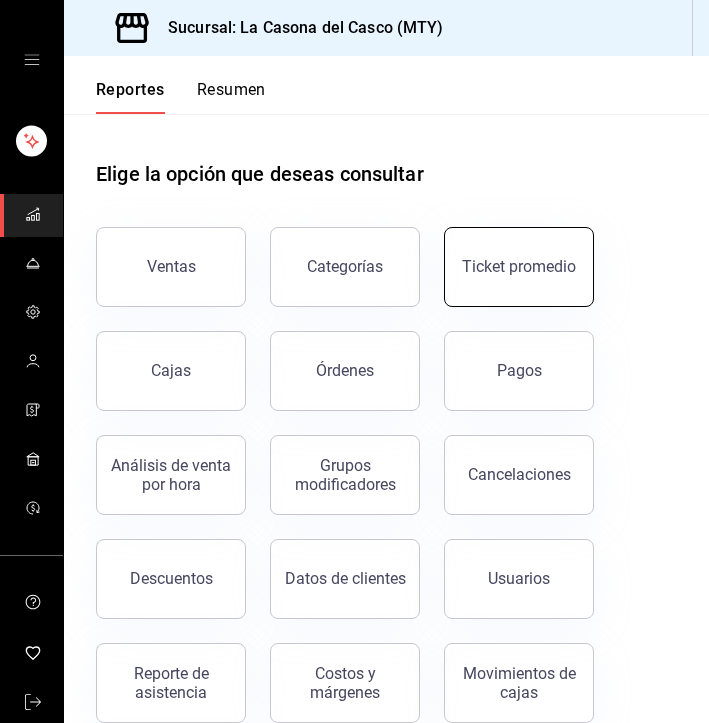 click on "Ticket promedio" at bounding box center [519, 267] 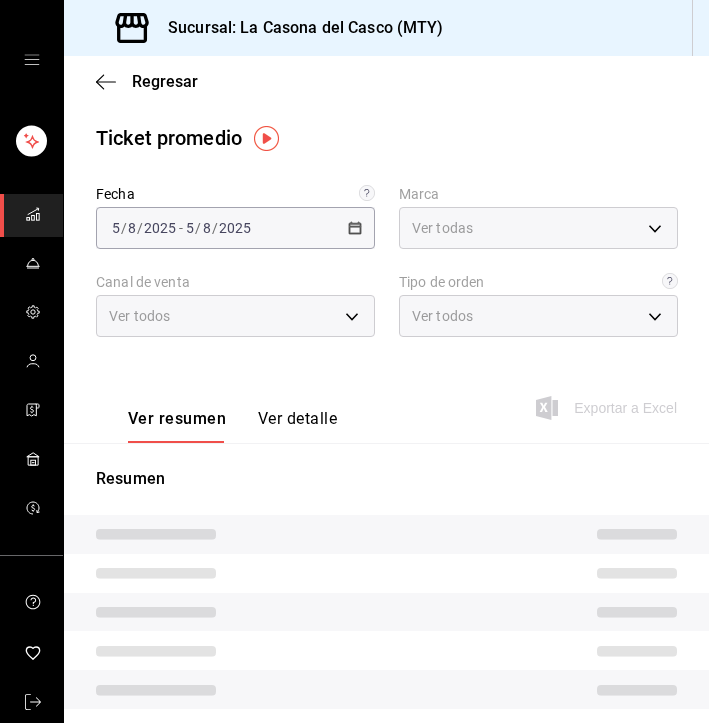 type on "7e4e7643-bc2c-442b-8a2a-9b04da6139a5" 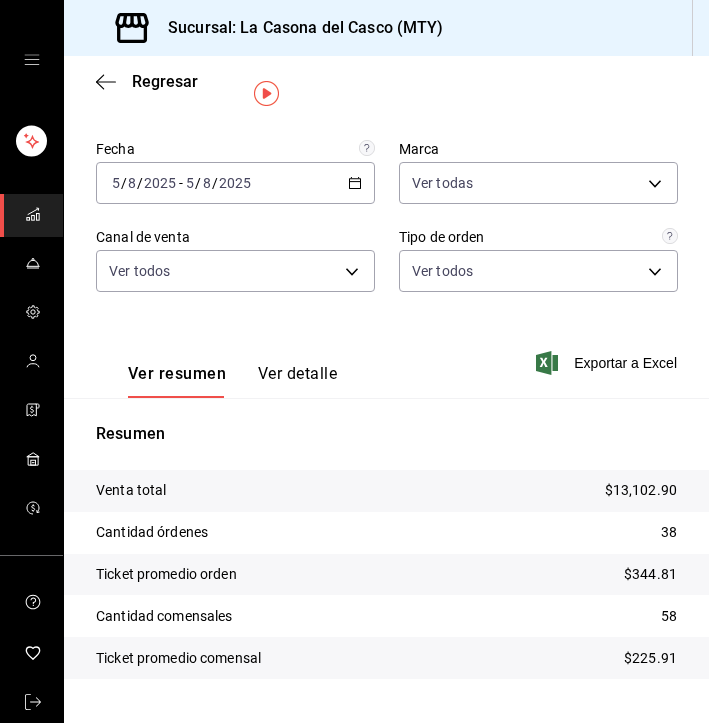 scroll, scrollTop: 59, scrollLeft: 0, axis: vertical 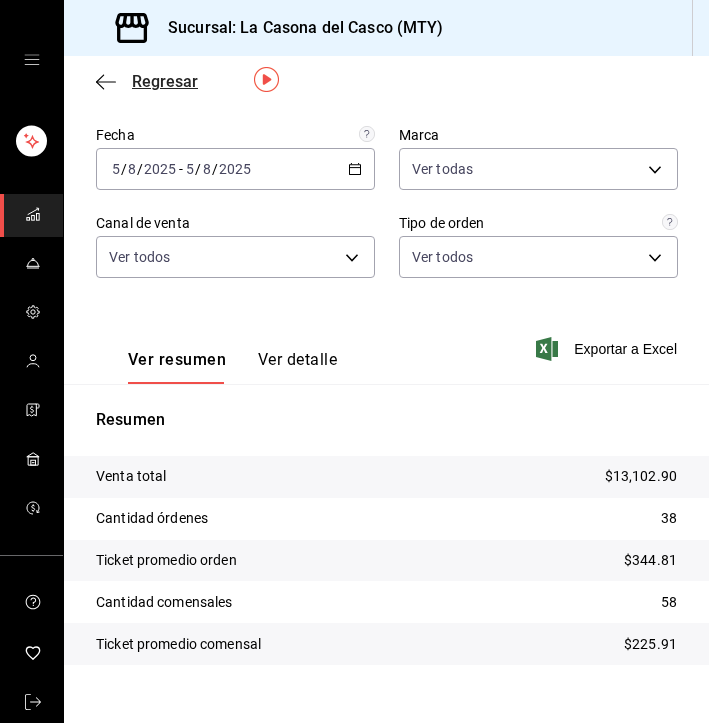 click 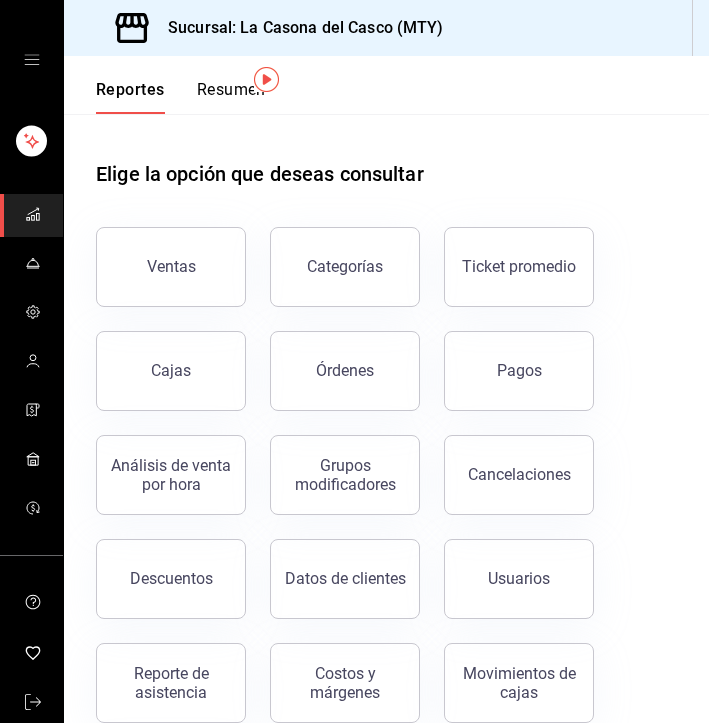 click on "Reportes" at bounding box center [130, 97] 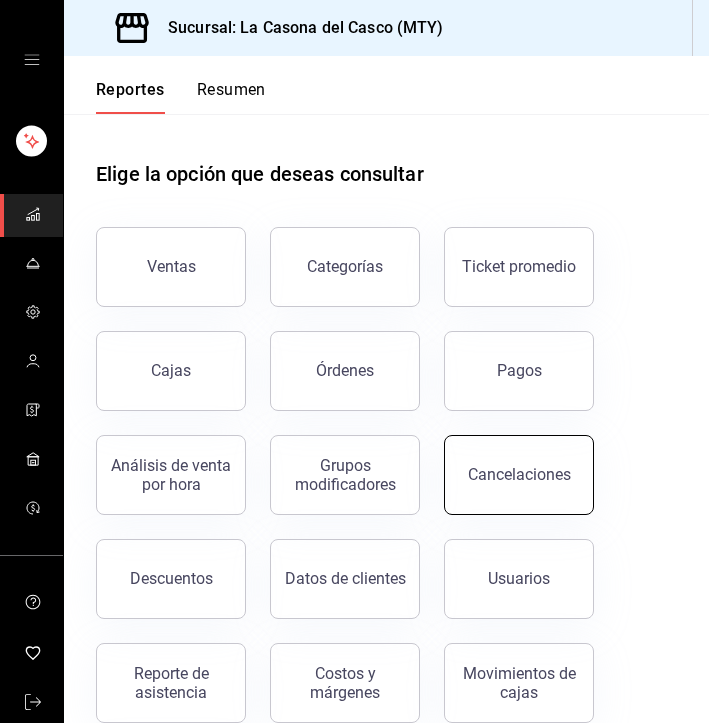 click on "Cancelaciones" at bounding box center [519, 475] 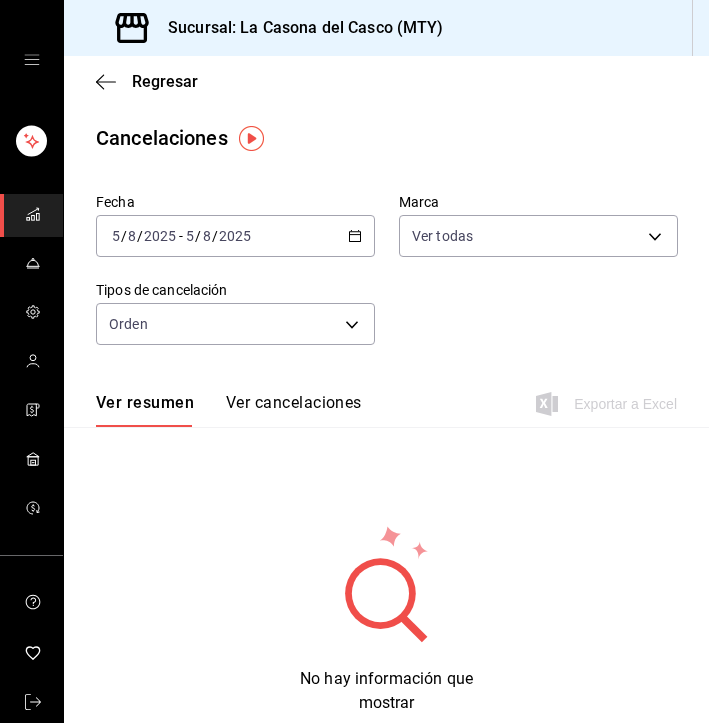 click on "Ver cancelaciones" at bounding box center [294, 410] 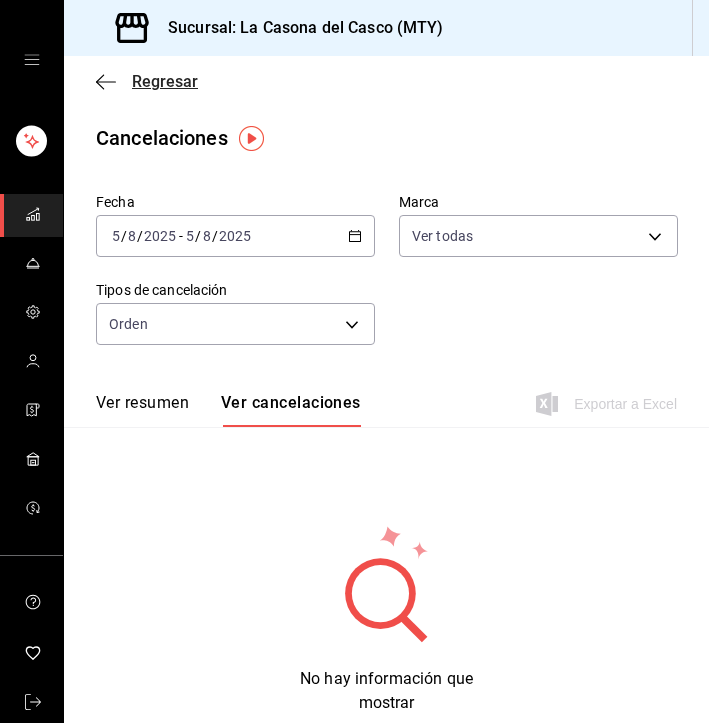 click 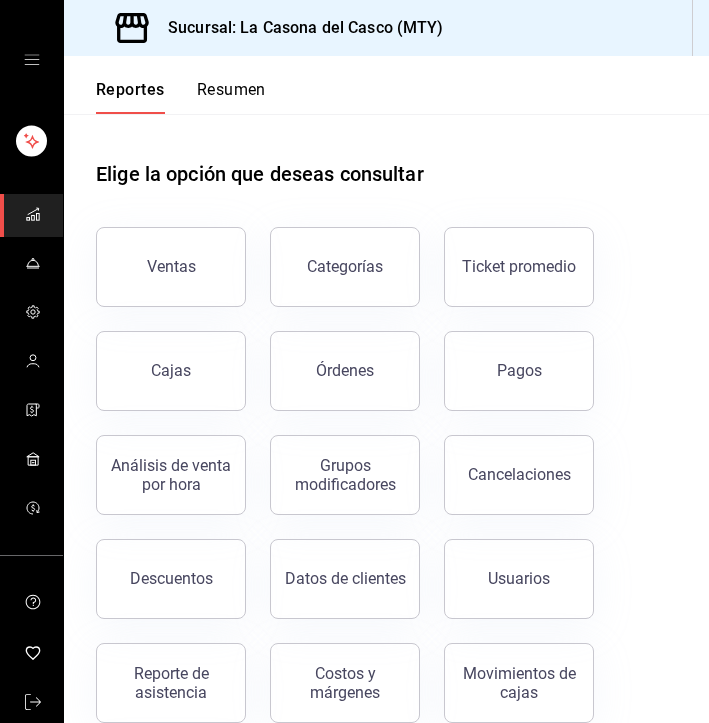 click on "Resumen" at bounding box center [231, 97] 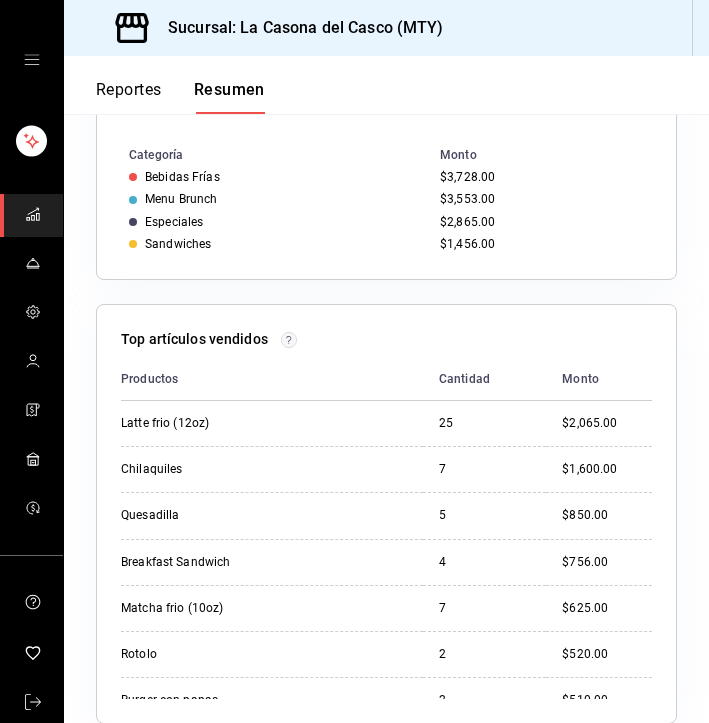 scroll, scrollTop: 1450, scrollLeft: 0, axis: vertical 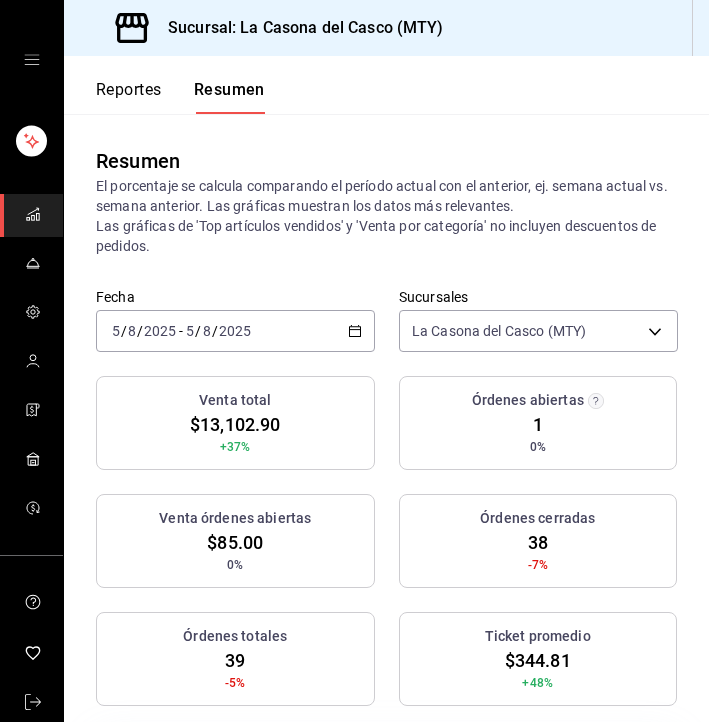 click on "Reportes" at bounding box center [129, 97] 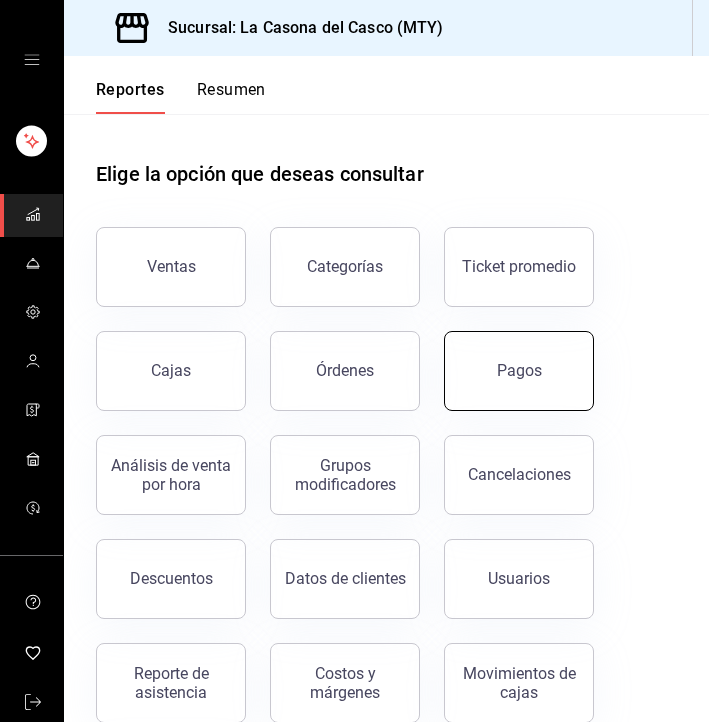 click on "Pagos" at bounding box center [519, 371] 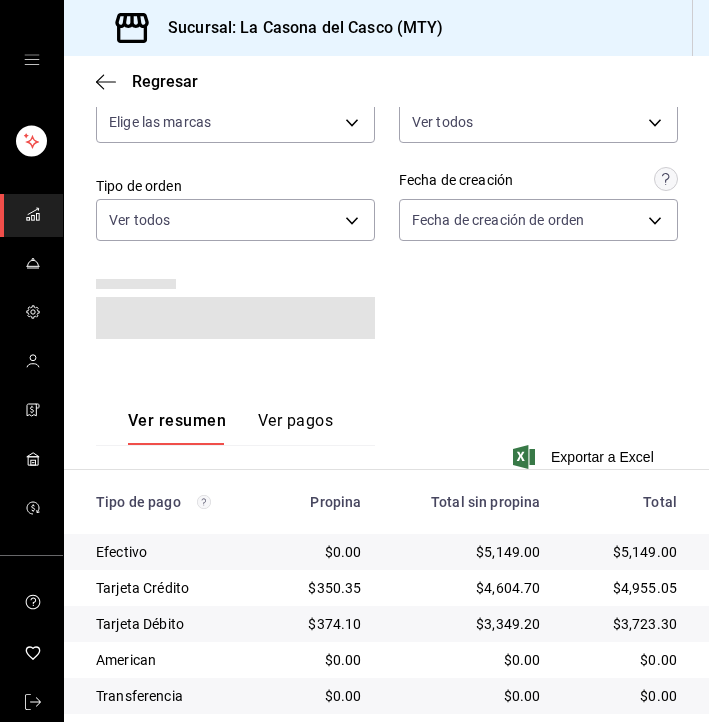 scroll, scrollTop: 246, scrollLeft: 0, axis: vertical 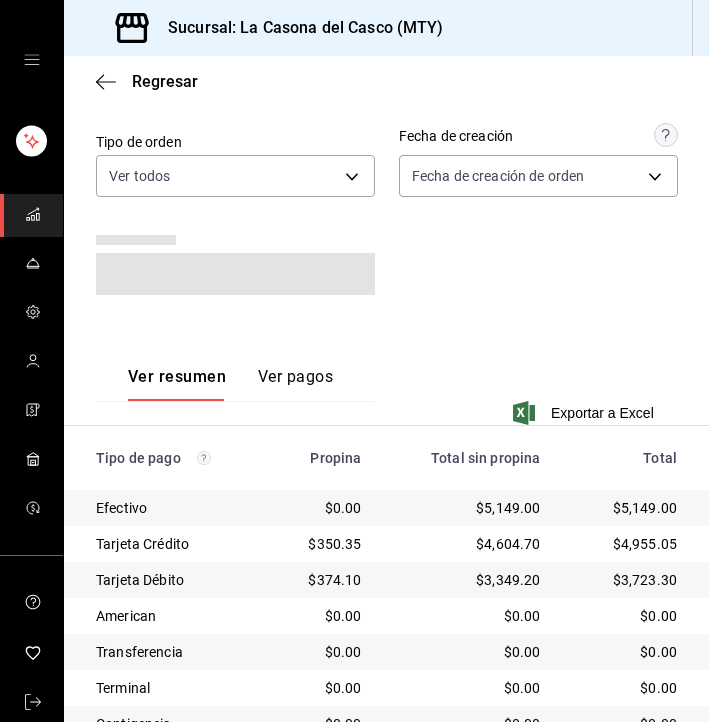 click on "Ver pagos" at bounding box center [295, 384] 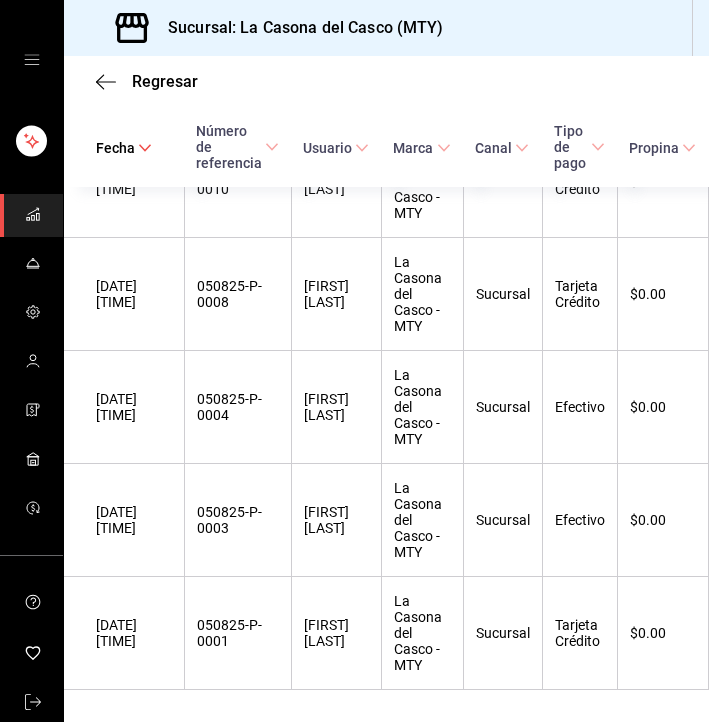 scroll, scrollTop: 5250, scrollLeft: 0, axis: vertical 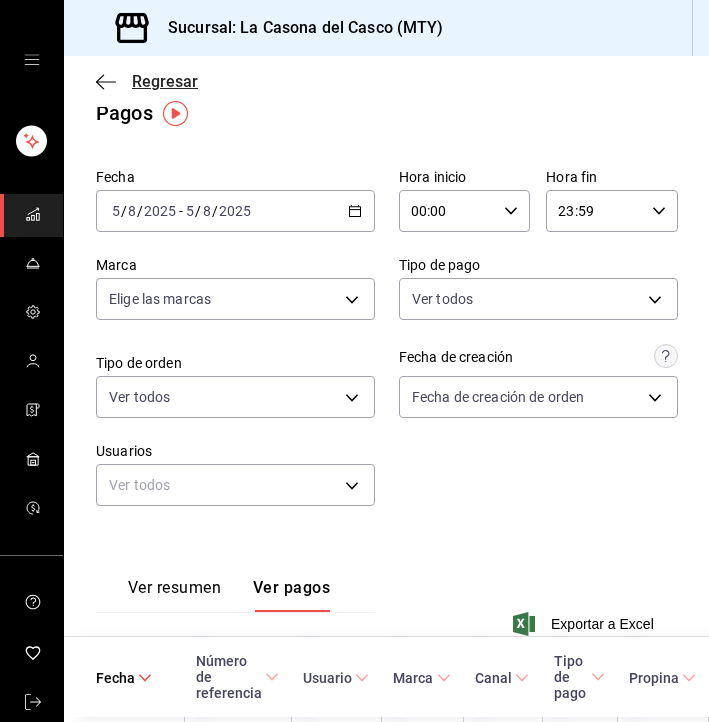 click 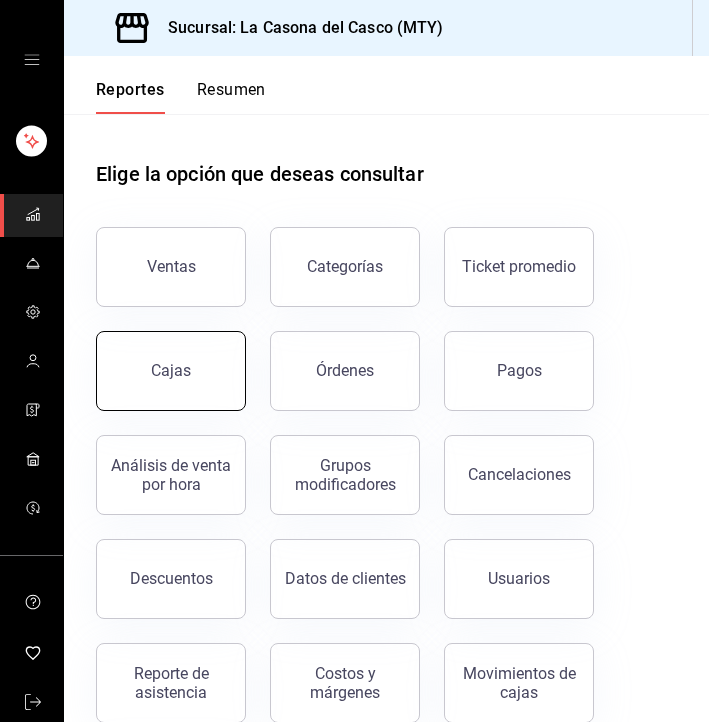 click on "Cajas" at bounding box center [171, 371] 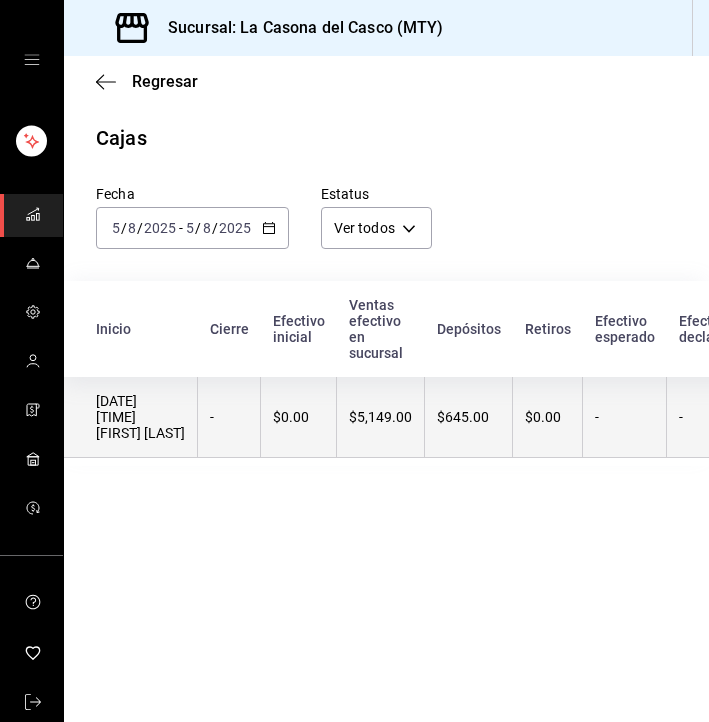 click on "$0.00" at bounding box center (298, 417) 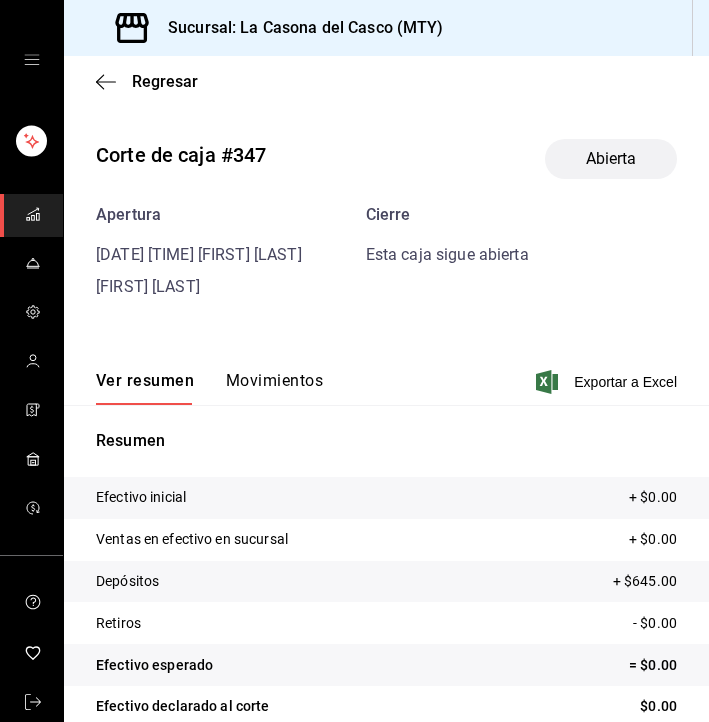 click on "Corte de caja  #[NUMBER] Abierta Apertura [DATE] [TIME] [FIRST] [LAST] Cierre Esta caja sigue abierta Ver resumen Movimientos Exportar a Excel Resumen Efectivo inicial + $[PRICE] Ventas en efectivo en sucursal + $[PRICE] Depósitos + $[PRICE] Retiros - $[PRICE] Efectivo esperado = $[PRICE] Efectivo declarado al corte  $[PRICE] Diferencia  $[PRICE]" at bounding box center (386, 458) 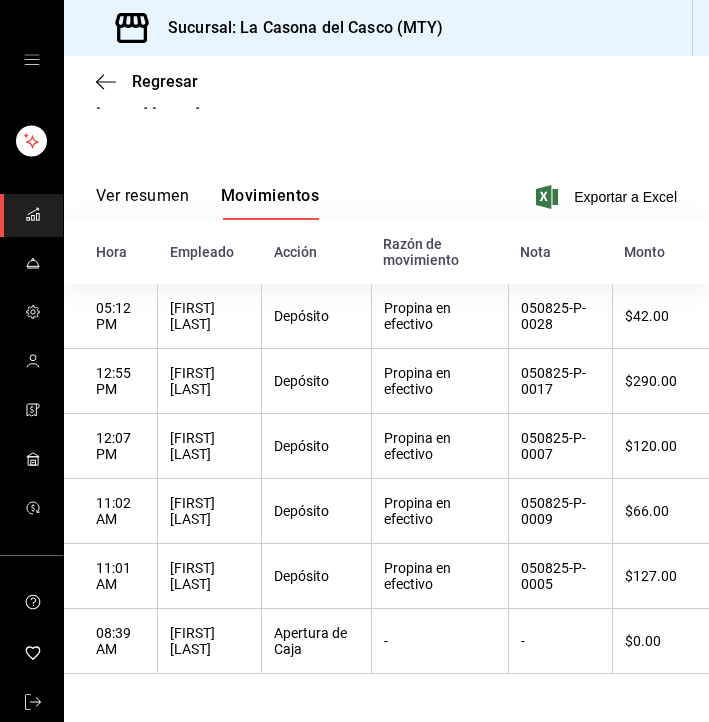 scroll, scrollTop: 185, scrollLeft: 0, axis: vertical 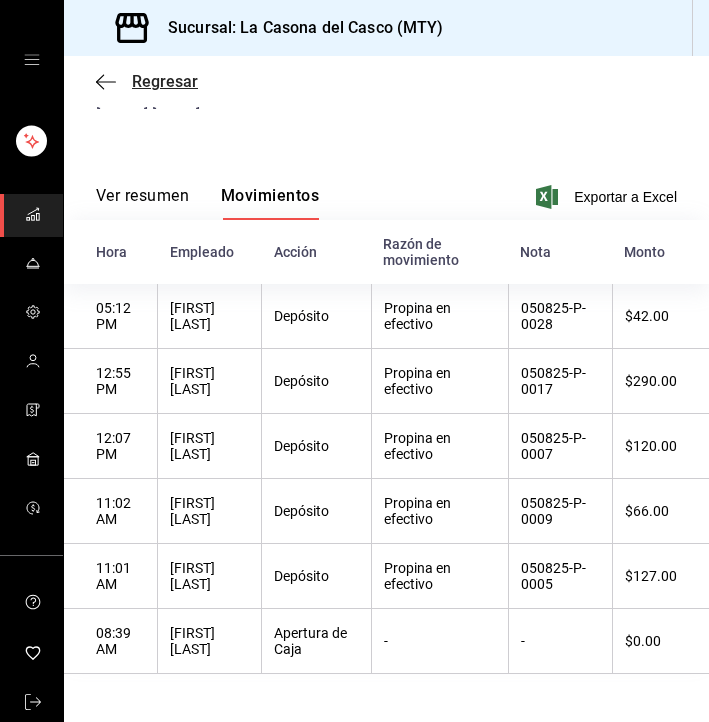 click 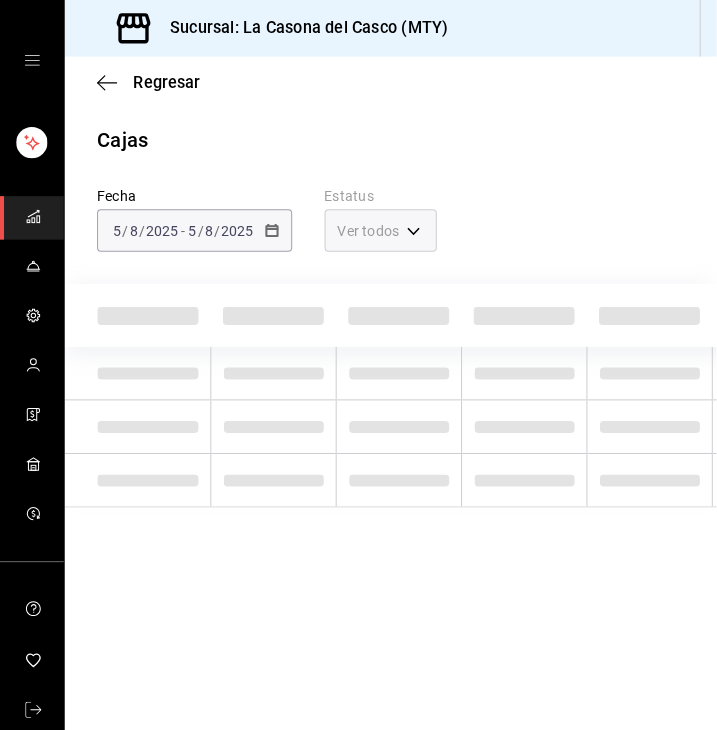scroll, scrollTop: 0, scrollLeft: 0, axis: both 